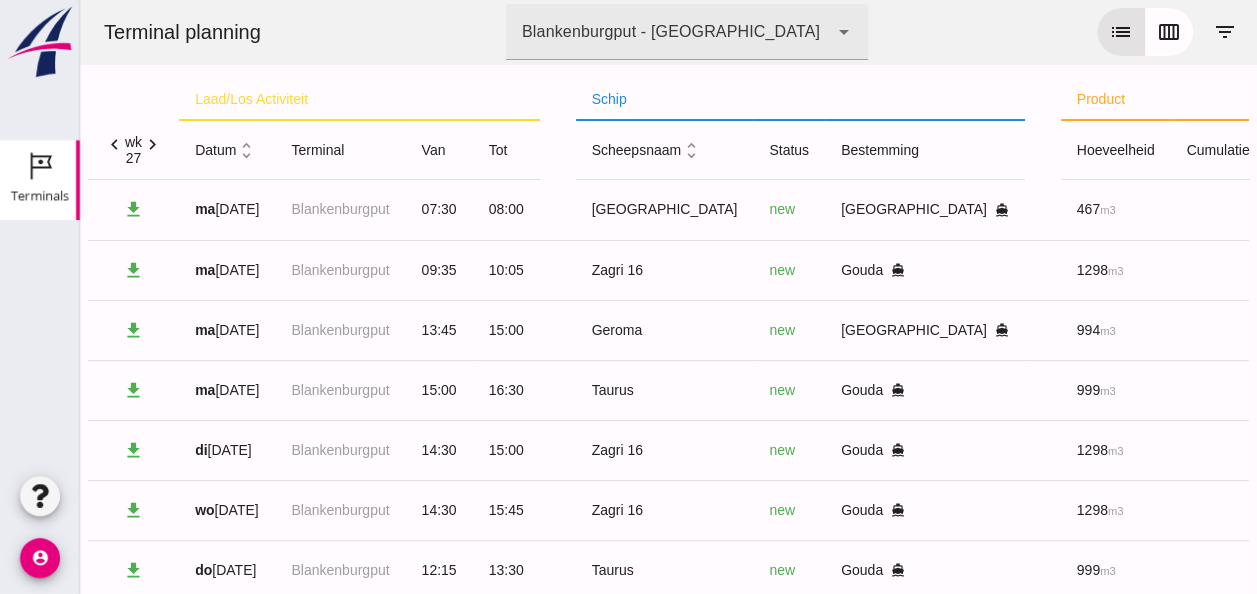 scroll, scrollTop: 242, scrollLeft: 0, axis: vertical 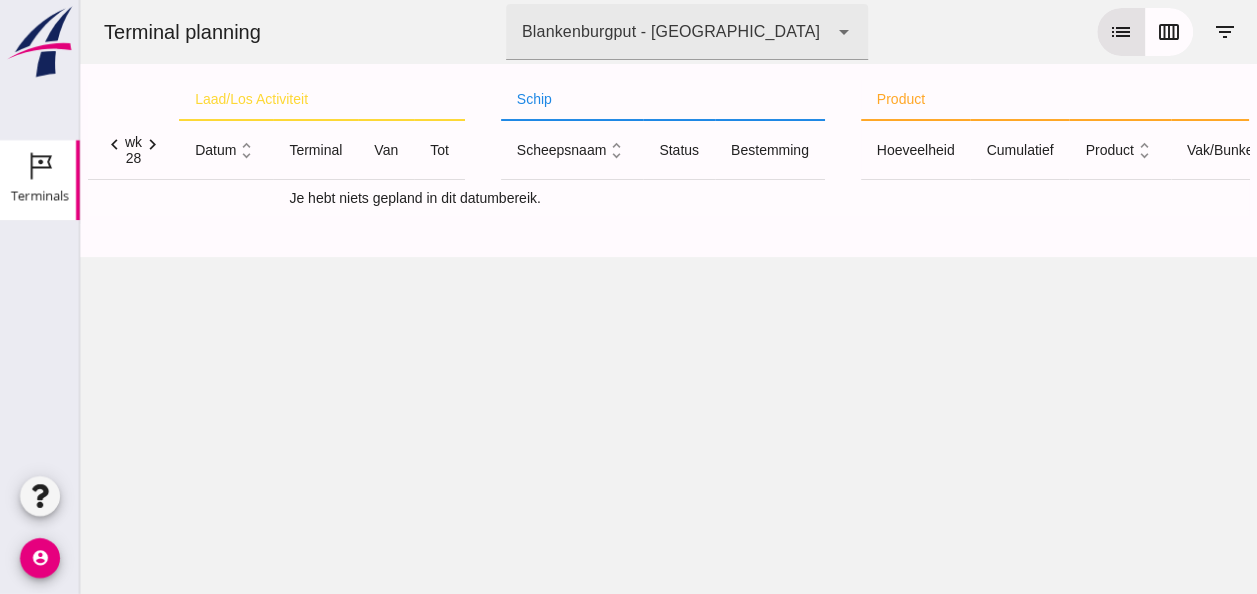 click on "chevron_left" 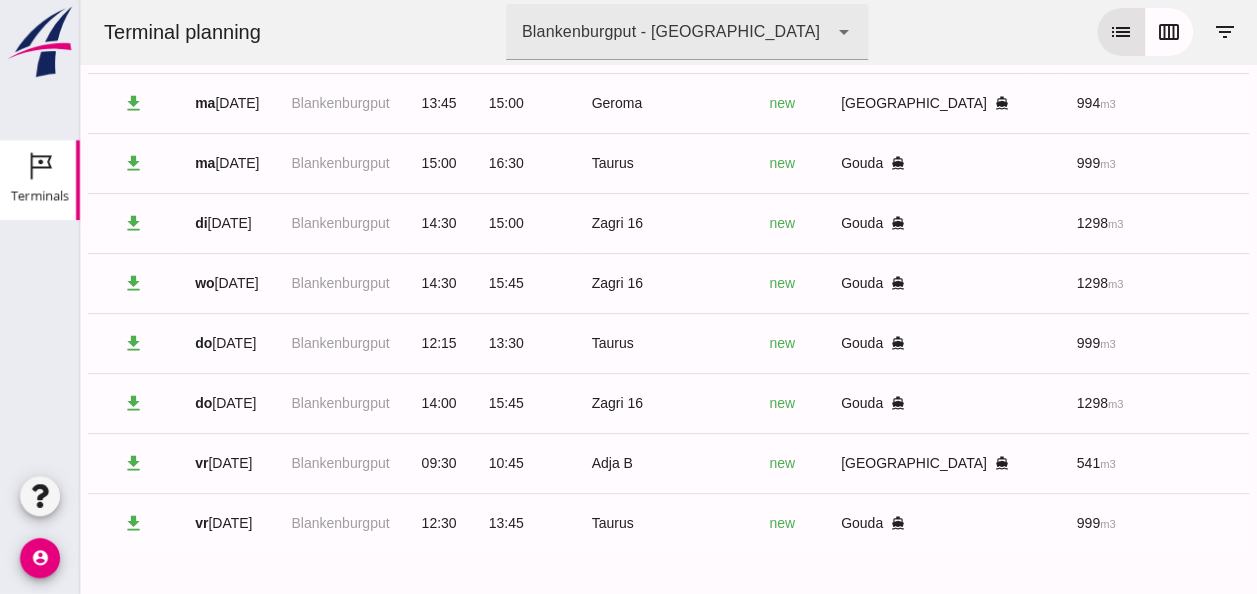 scroll, scrollTop: 242, scrollLeft: 0, axis: vertical 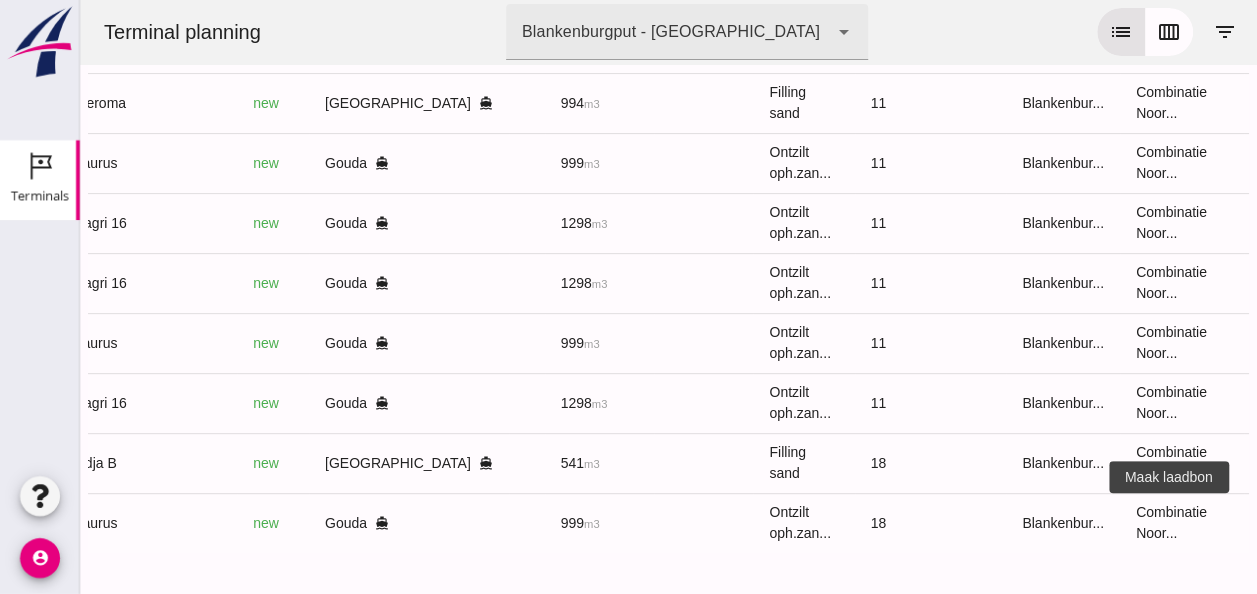click on "receipt_long" at bounding box center (1316, 523) 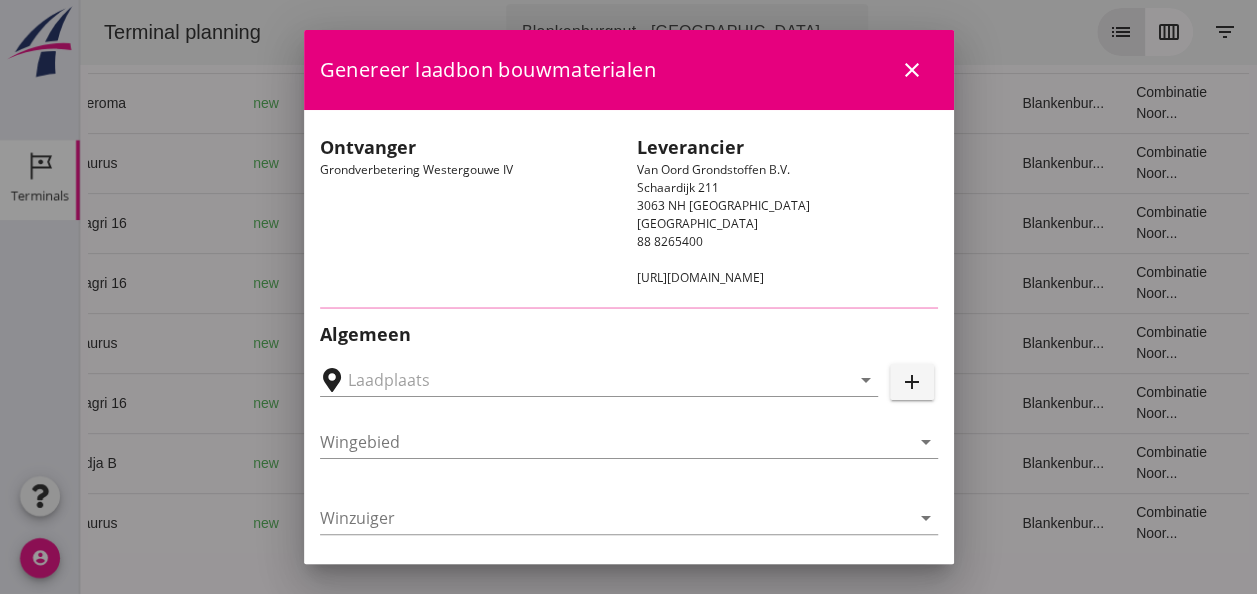type on "Loswal Fa. J. Bos&Zonen, [GEOGRAPHIC_DATA]" 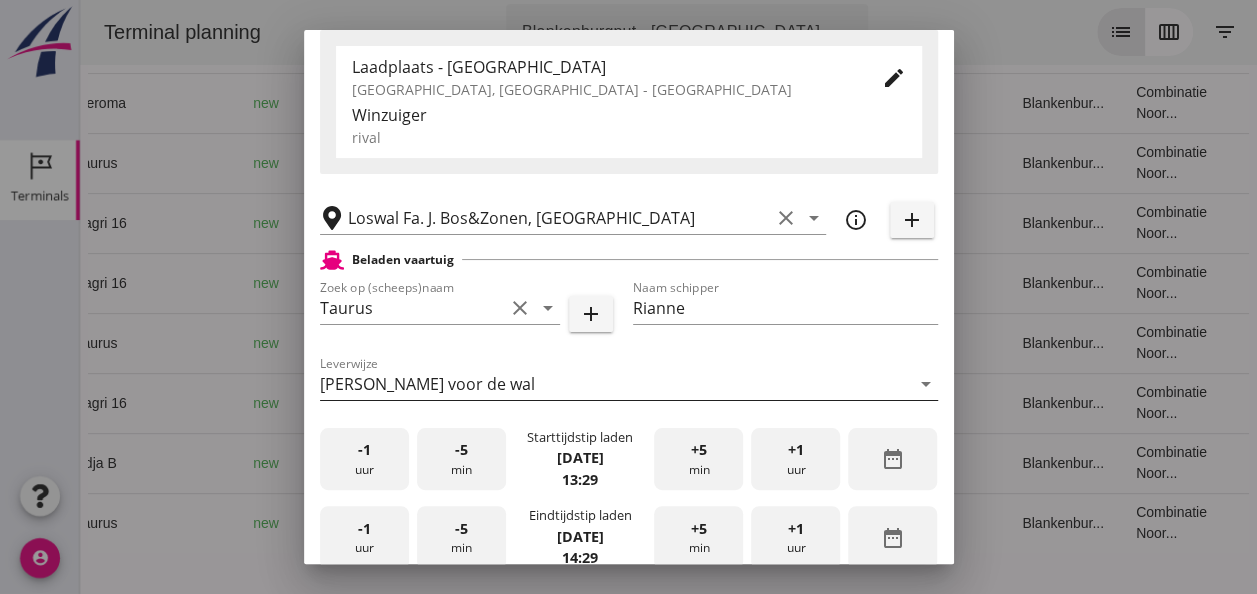 scroll, scrollTop: 400, scrollLeft: 0, axis: vertical 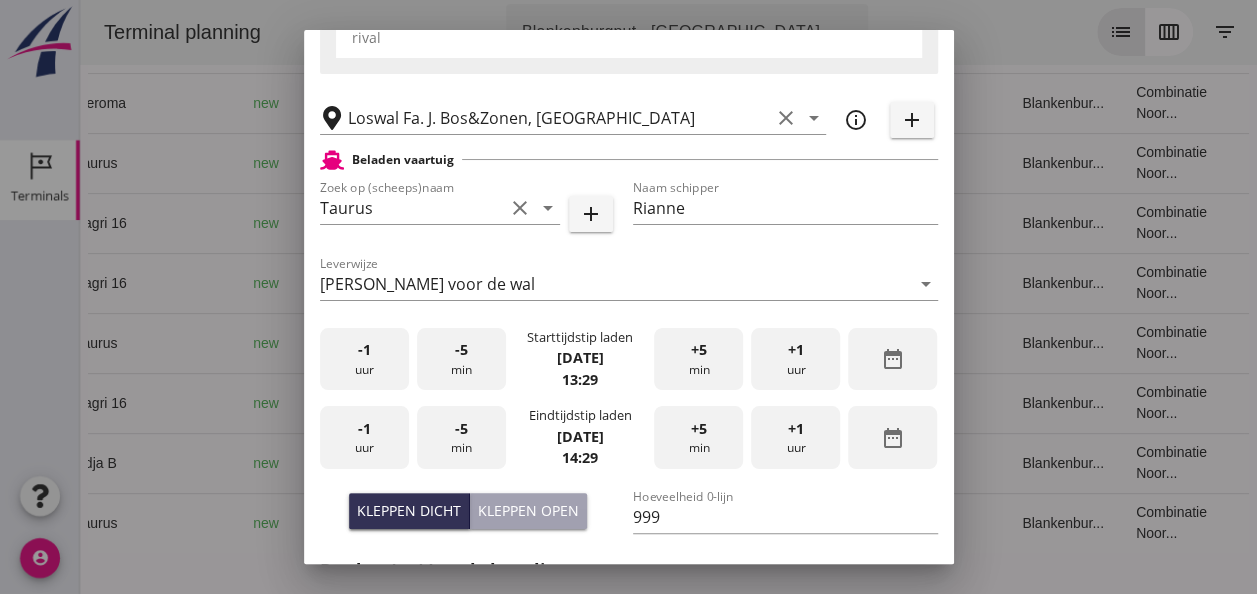 click on "-5  min" at bounding box center (461, 359) 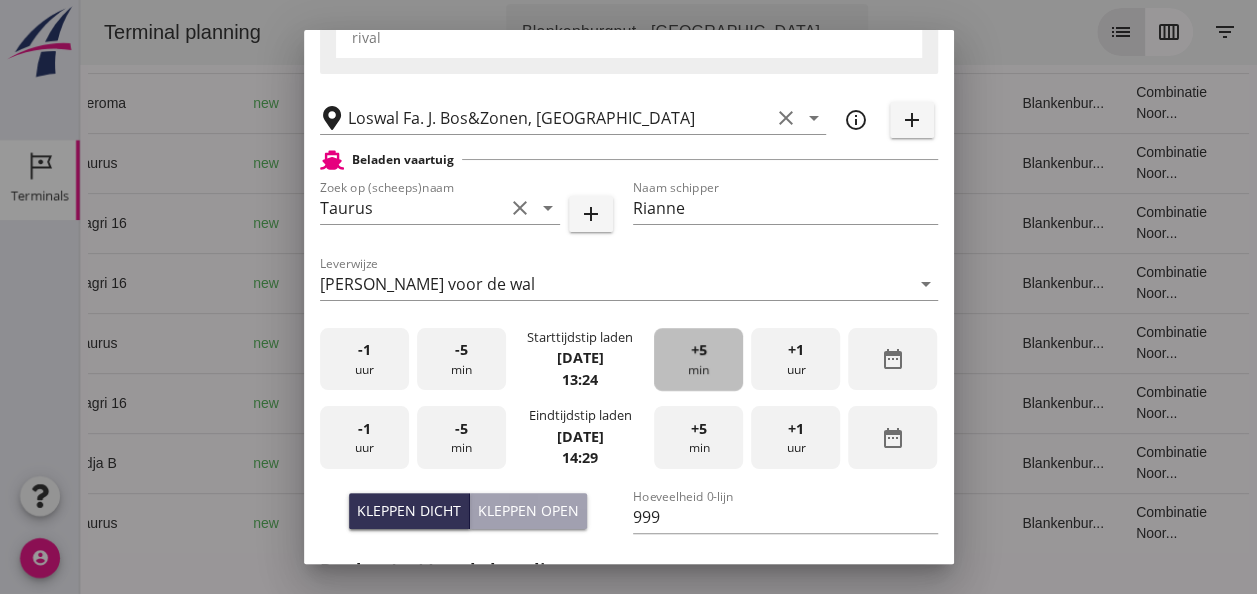 click on "+5" at bounding box center [699, 350] 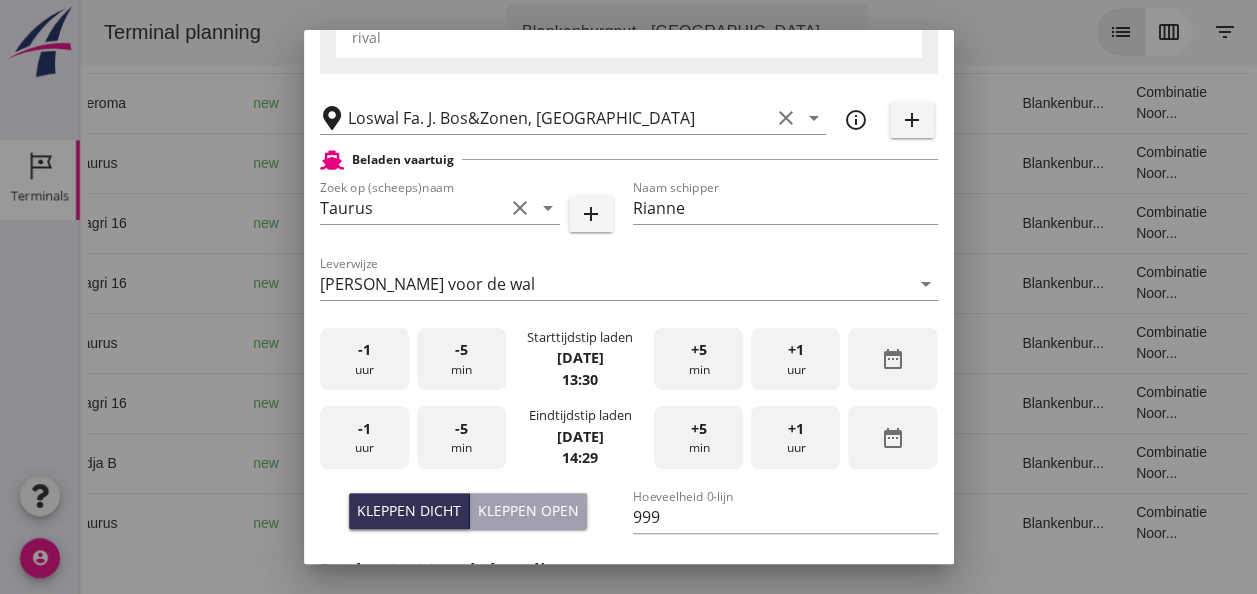click on "+5" at bounding box center (699, 429) 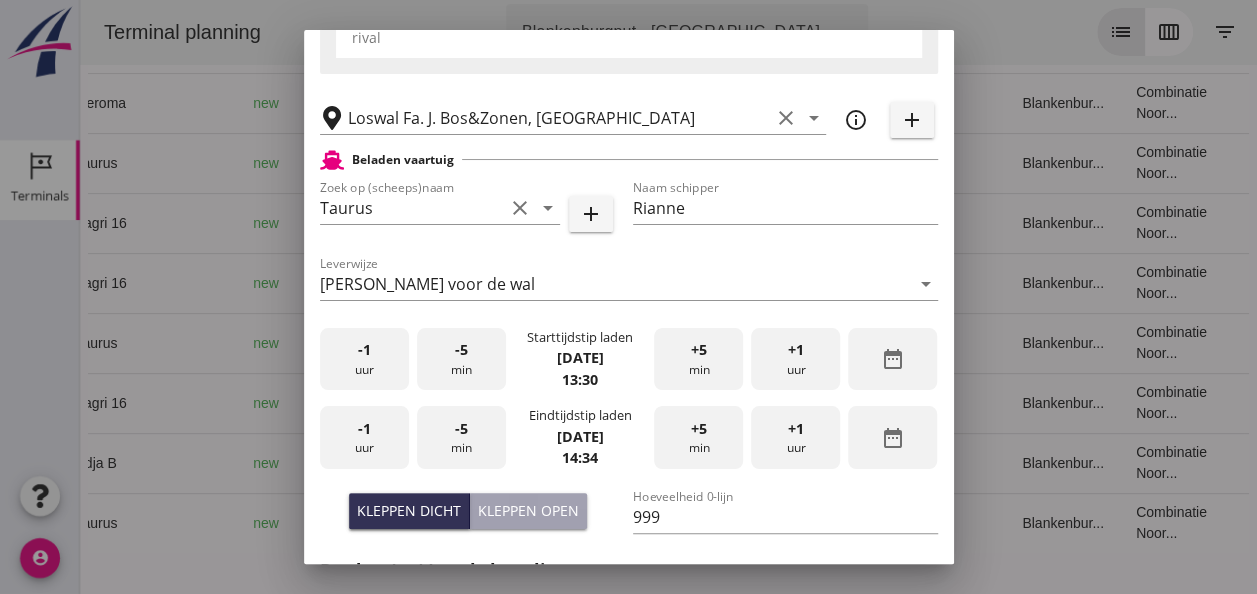 click on "+5" at bounding box center (699, 429) 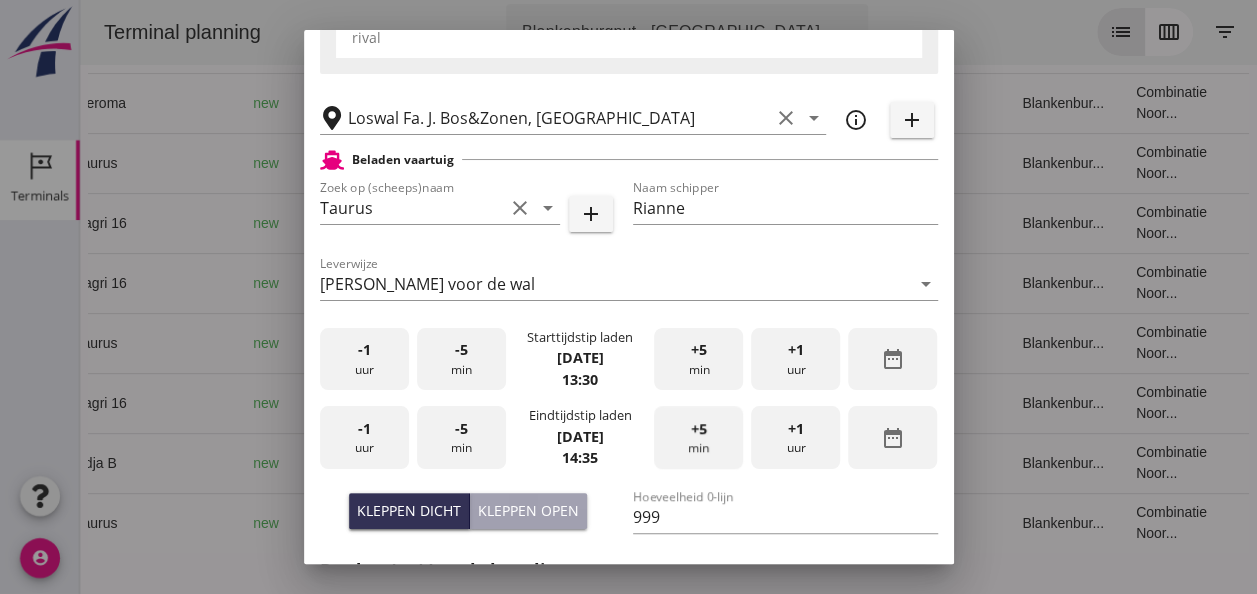 click on "+5" at bounding box center [699, 429] 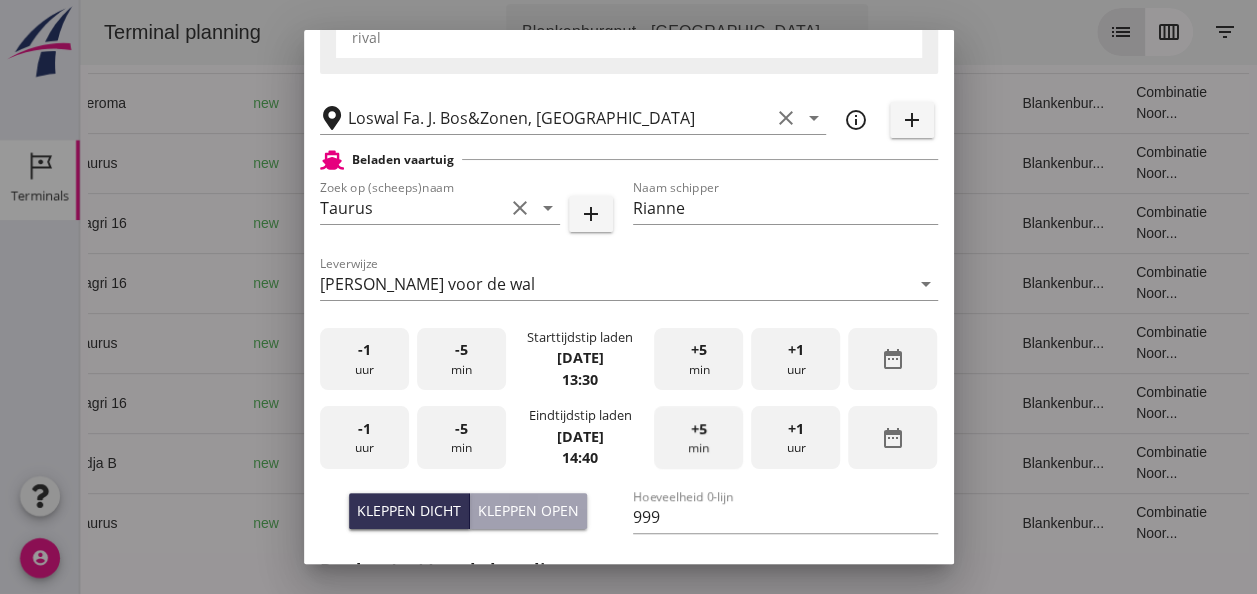 click on "+5" at bounding box center (699, 429) 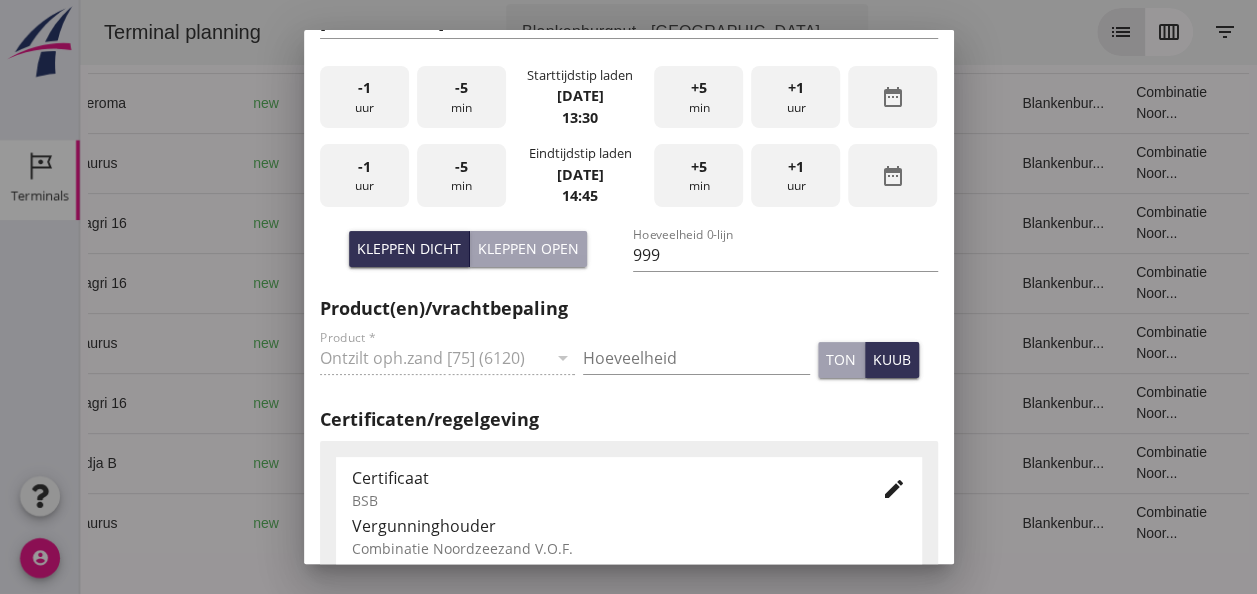 scroll, scrollTop: 700, scrollLeft: 0, axis: vertical 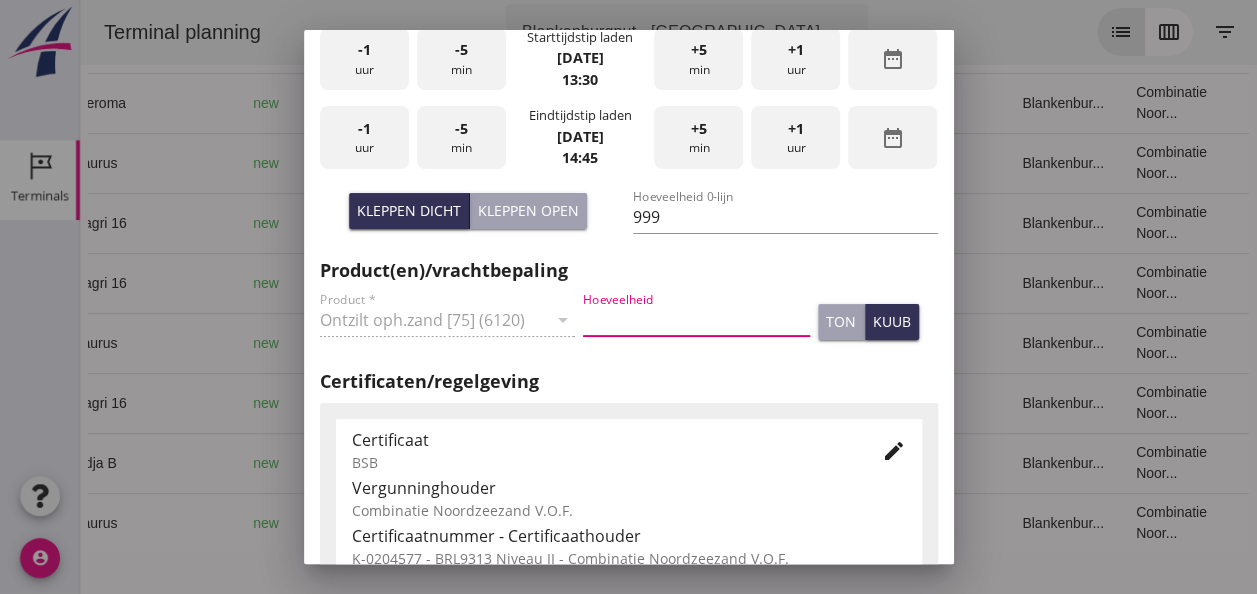 click at bounding box center (696, 320) 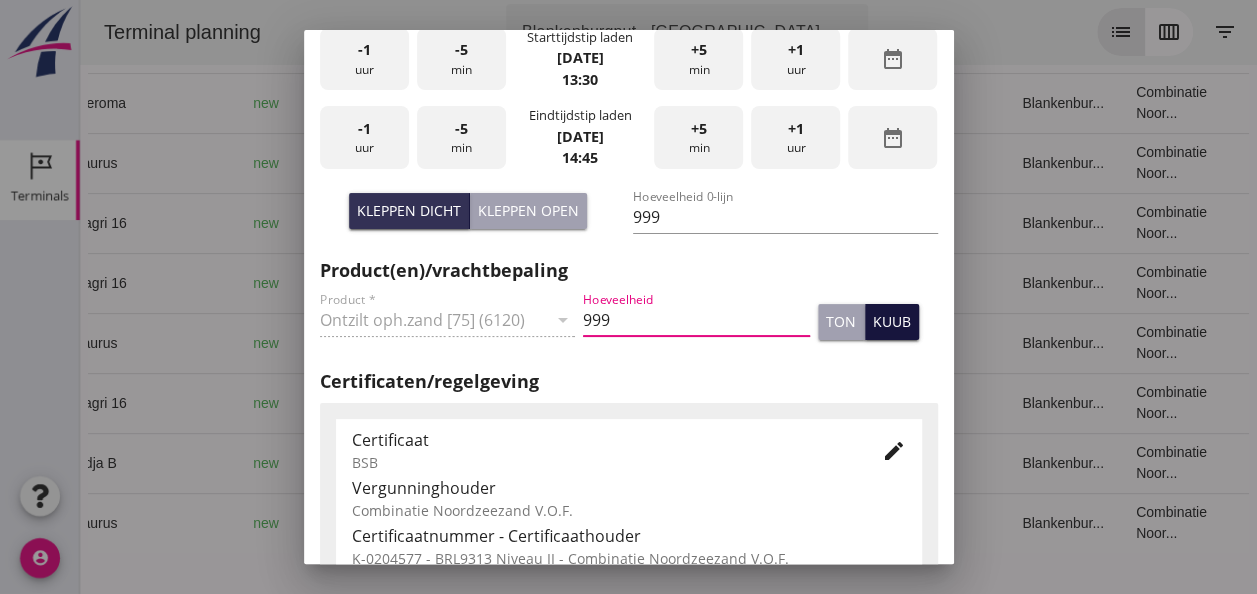 type on "999" 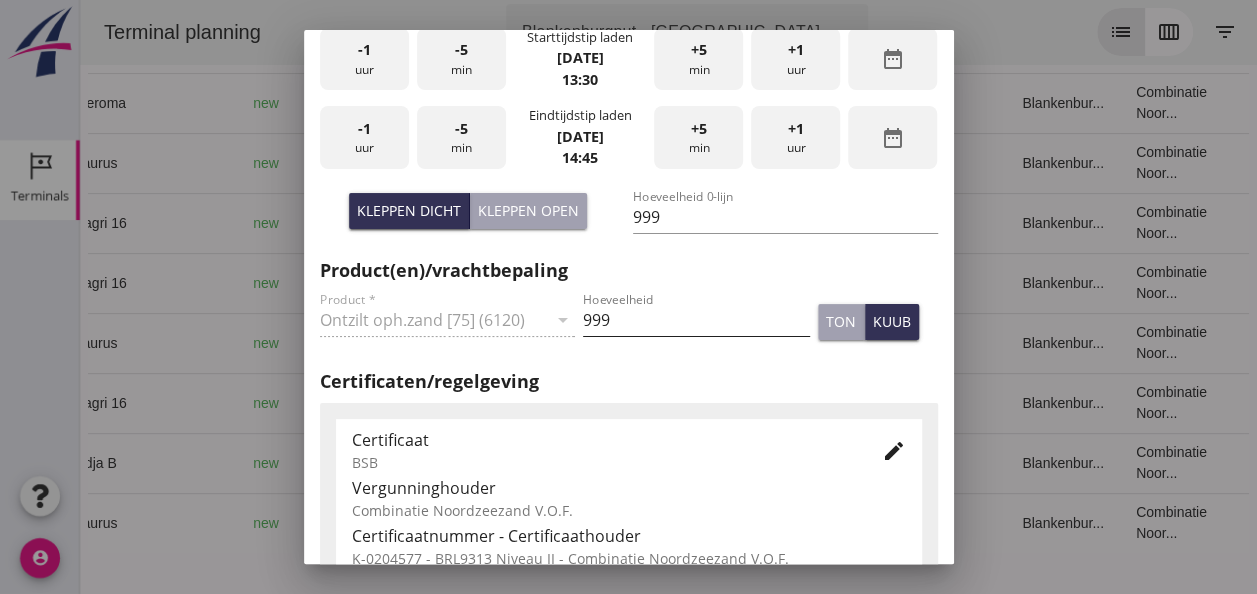 scroll, scrollTop: 0, scrollLeft: 0, axis: both 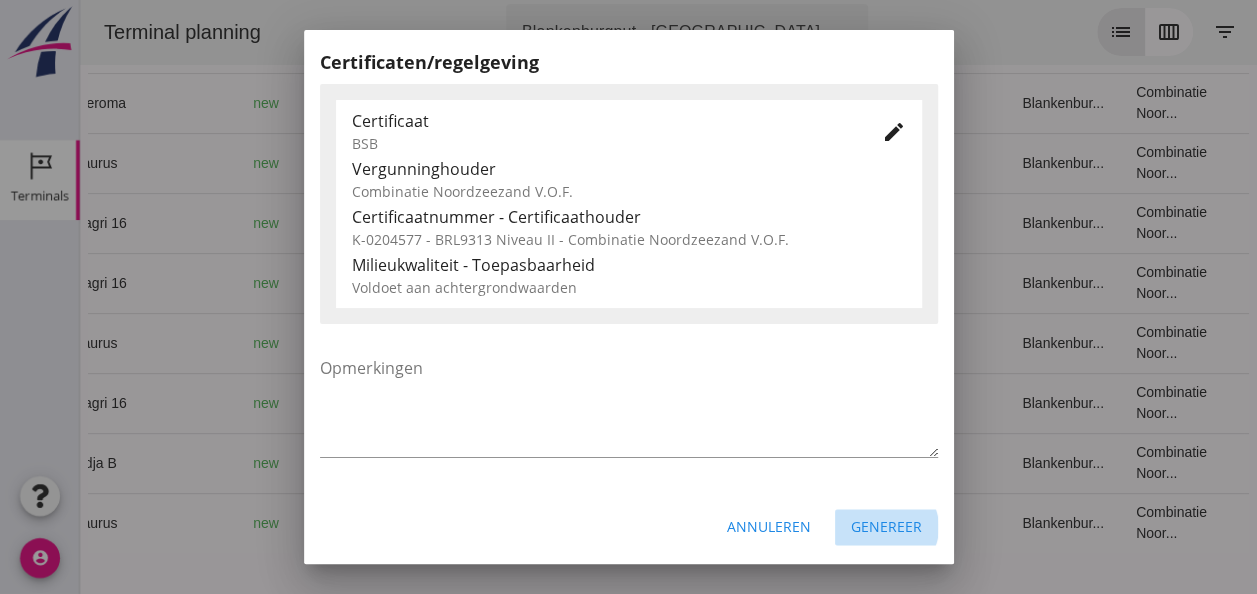 click on "Genereer" at bounding box center (886, 526) 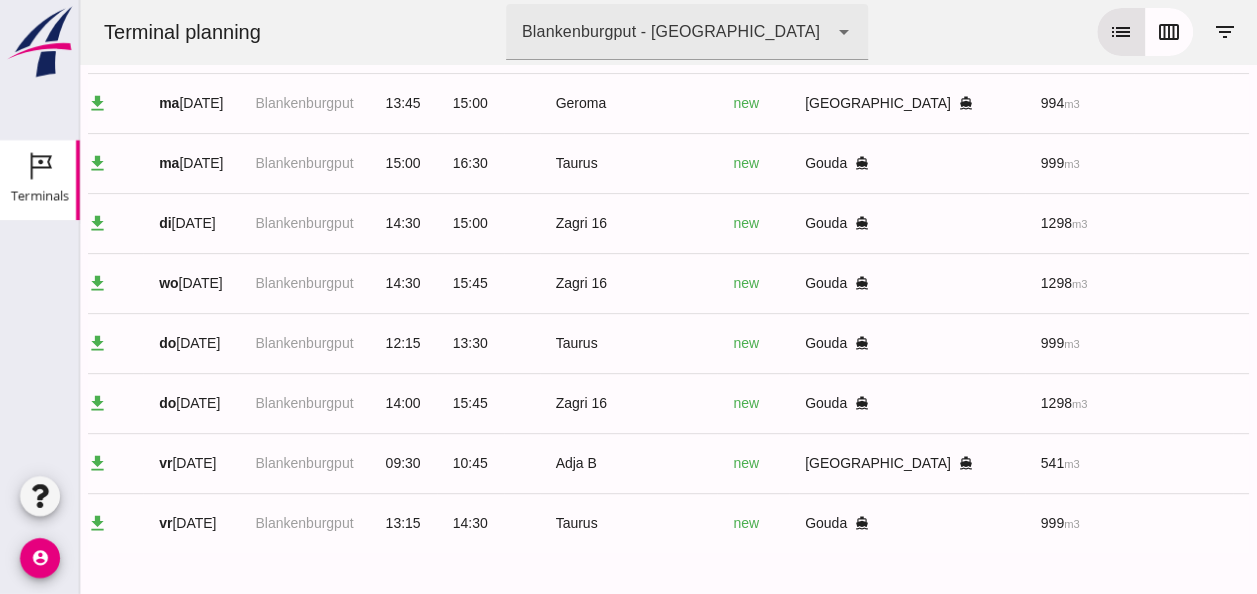 scroll, scrollTop: 0, scrollLeft: 0, axis: both 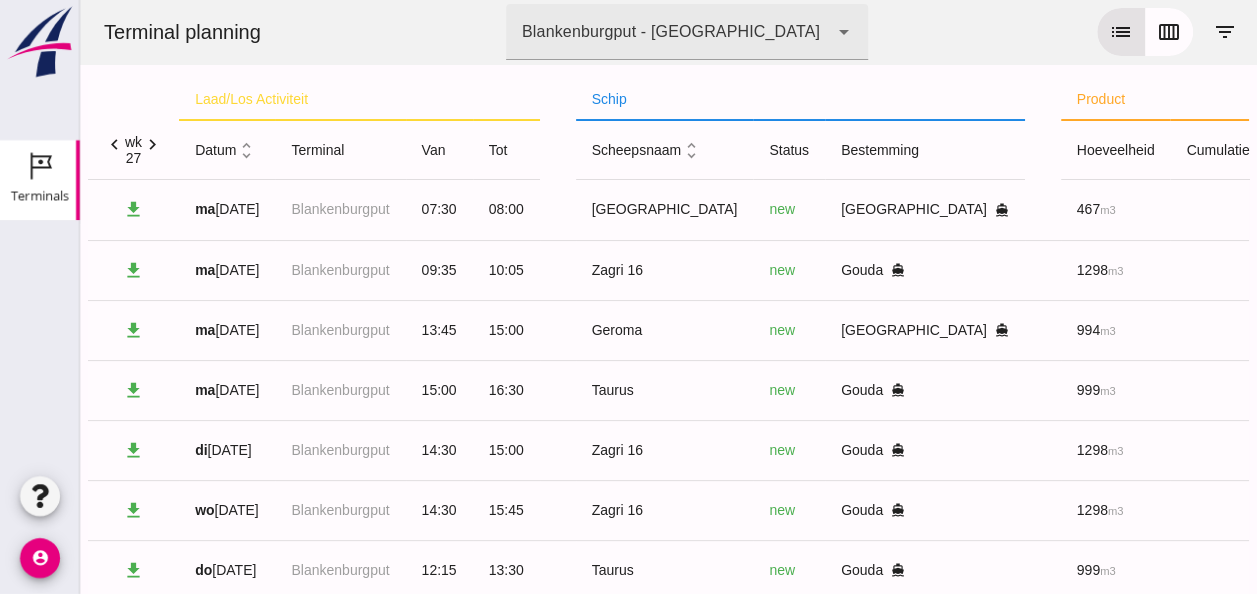 click on "chevron_right" 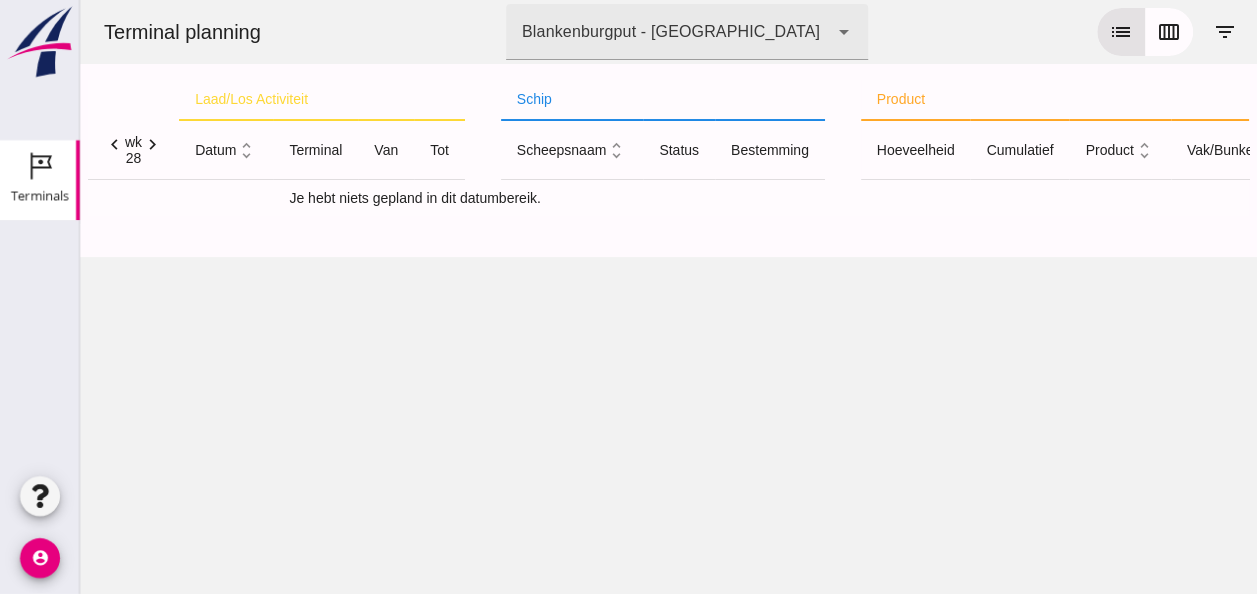 click on "chevron_left" 